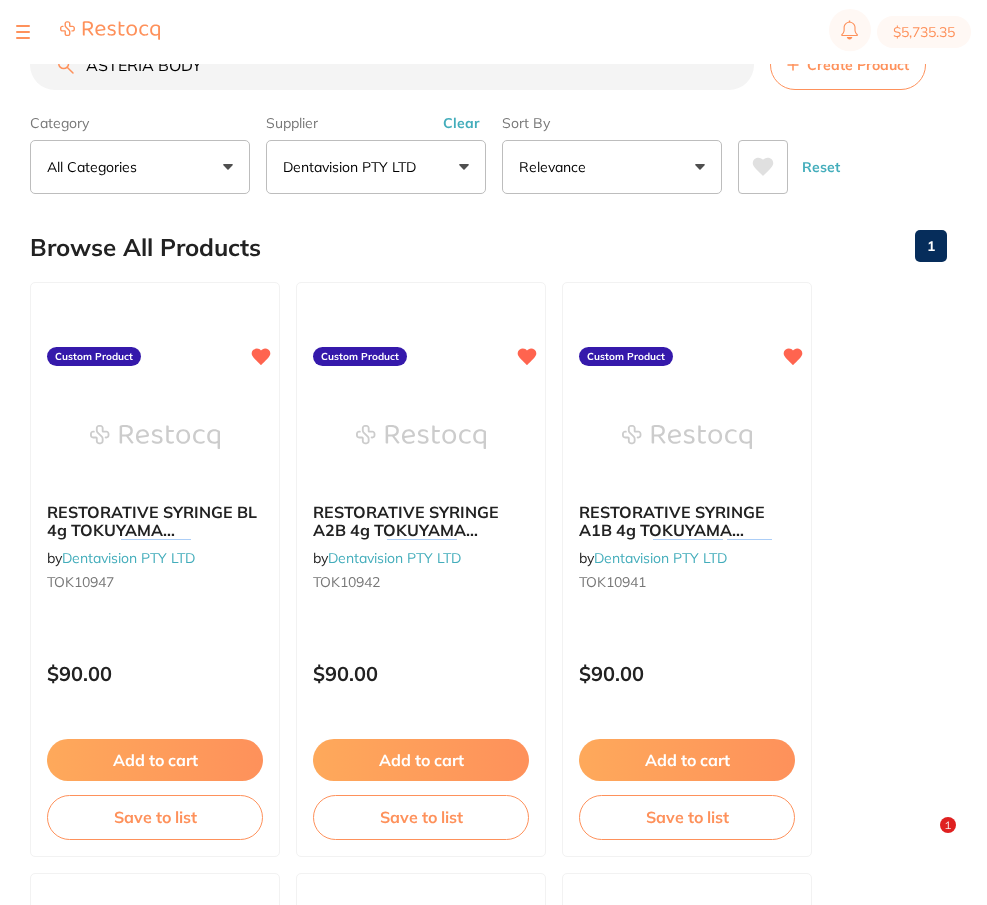 scroll, scrollTop: 311, scrollLeft: 0, axis: vertical 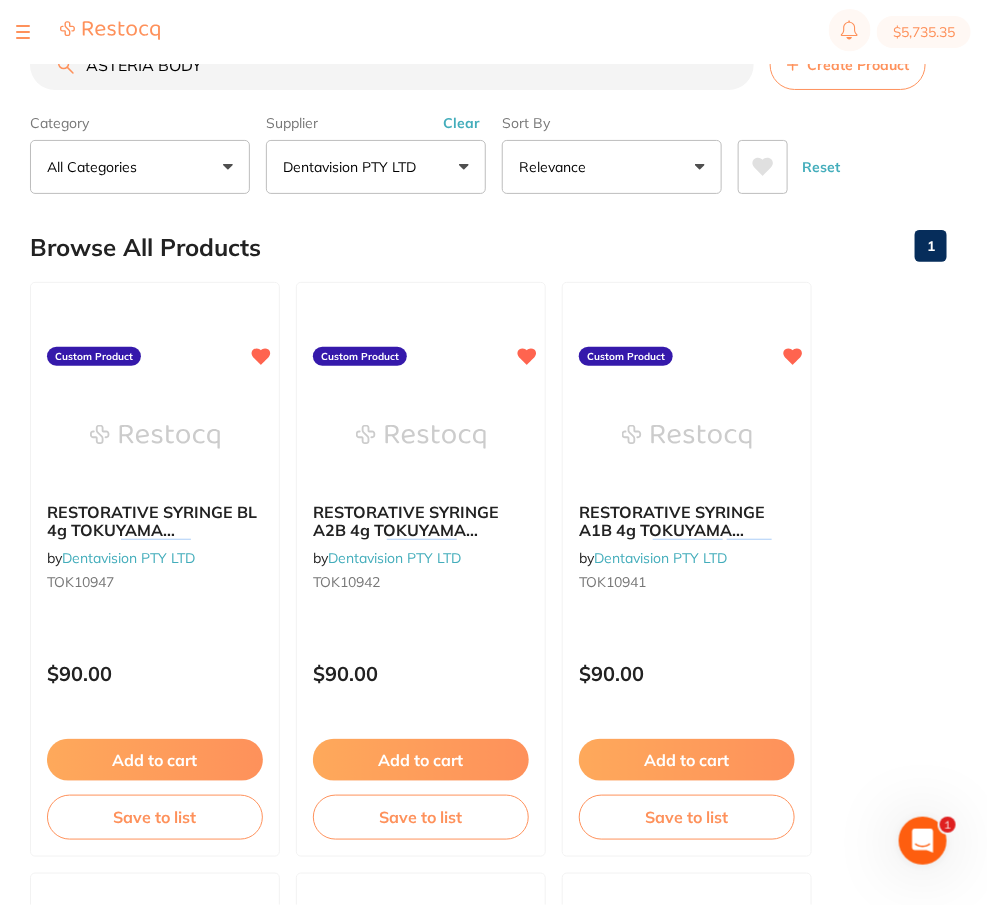 click on "ASTERIA BODY" at bounding box center (392, 65) 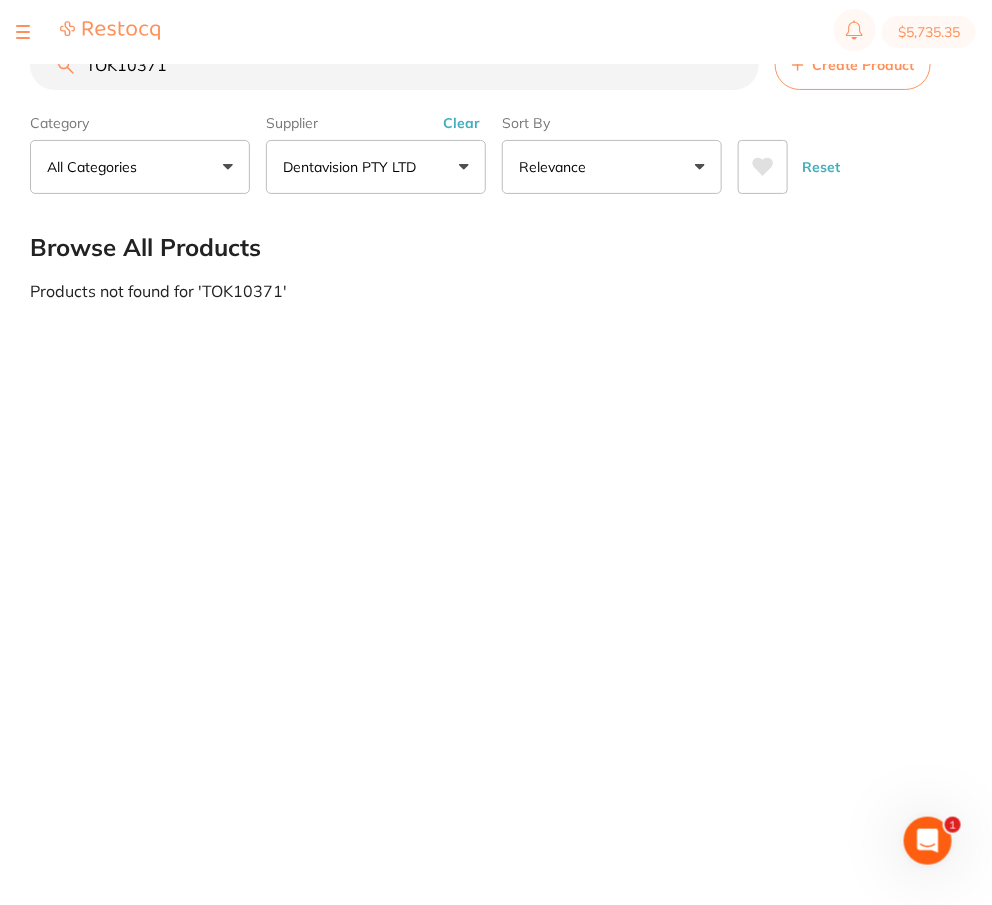 click on "TOK10371" at bounding box center (394, 65) 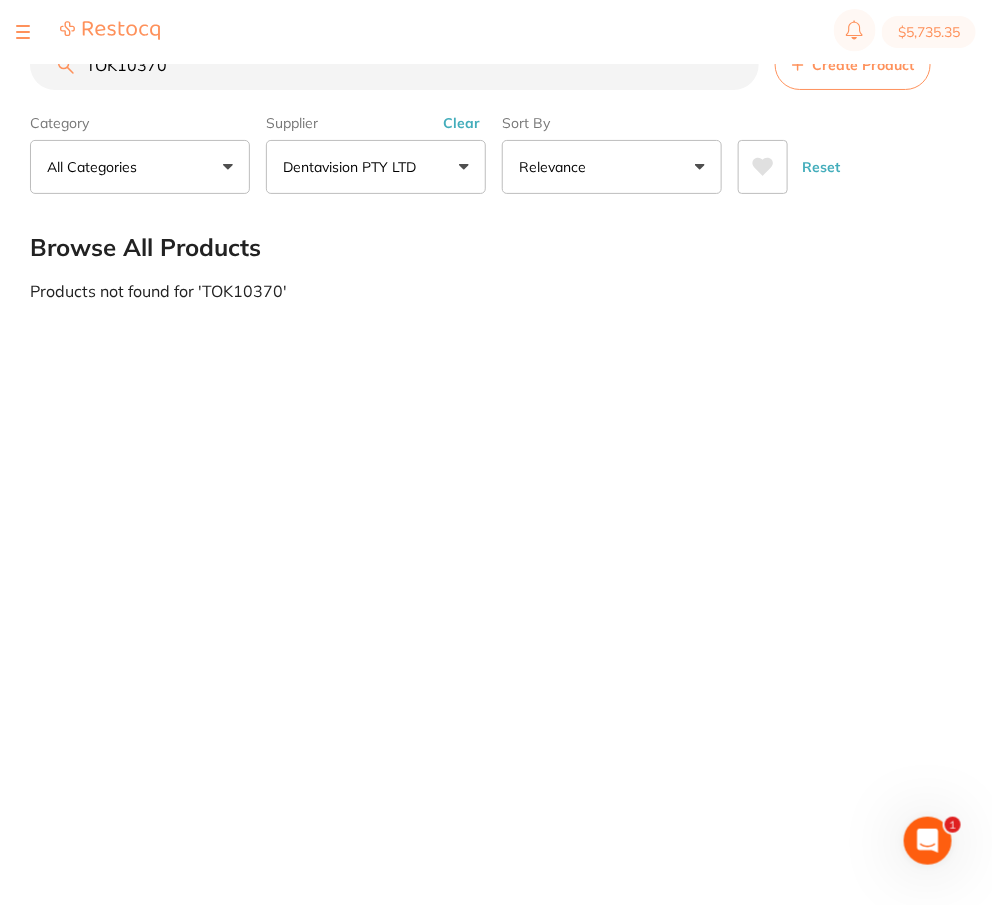 click on "TOK10370" at bounding box center [394, 65] 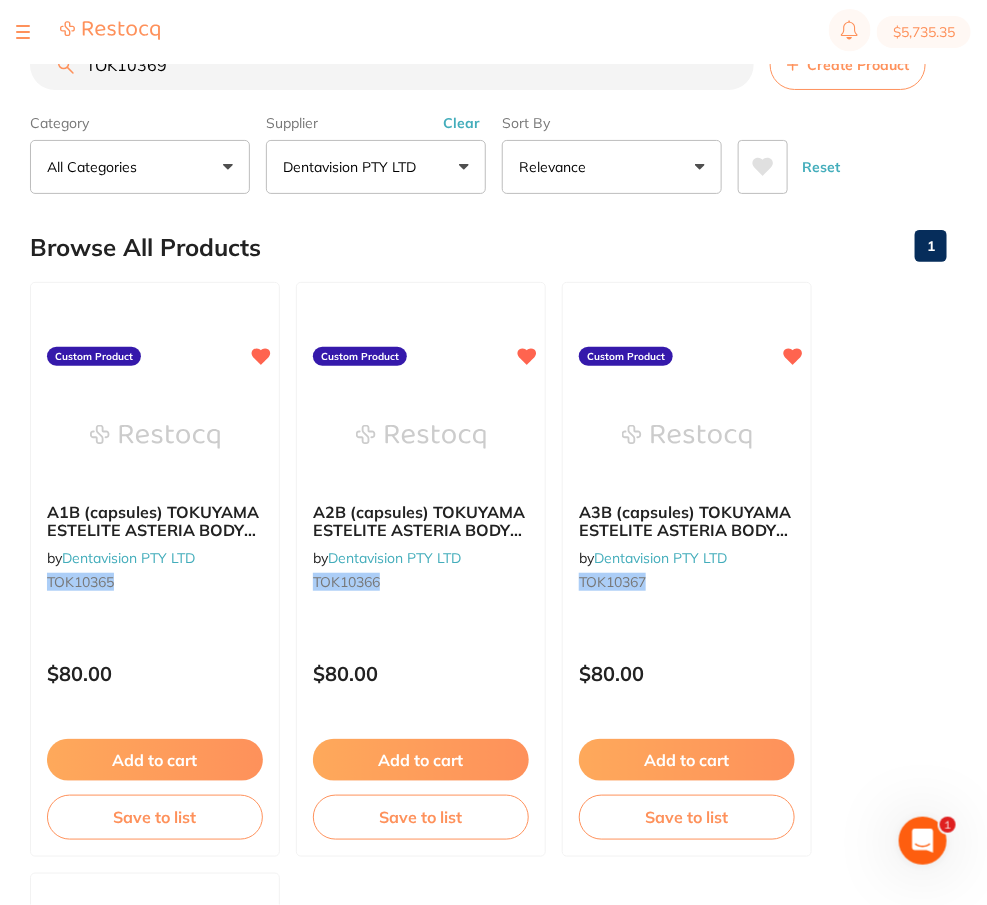 scroll, scrollTop: 0, scrollLeft: 0, axis: both 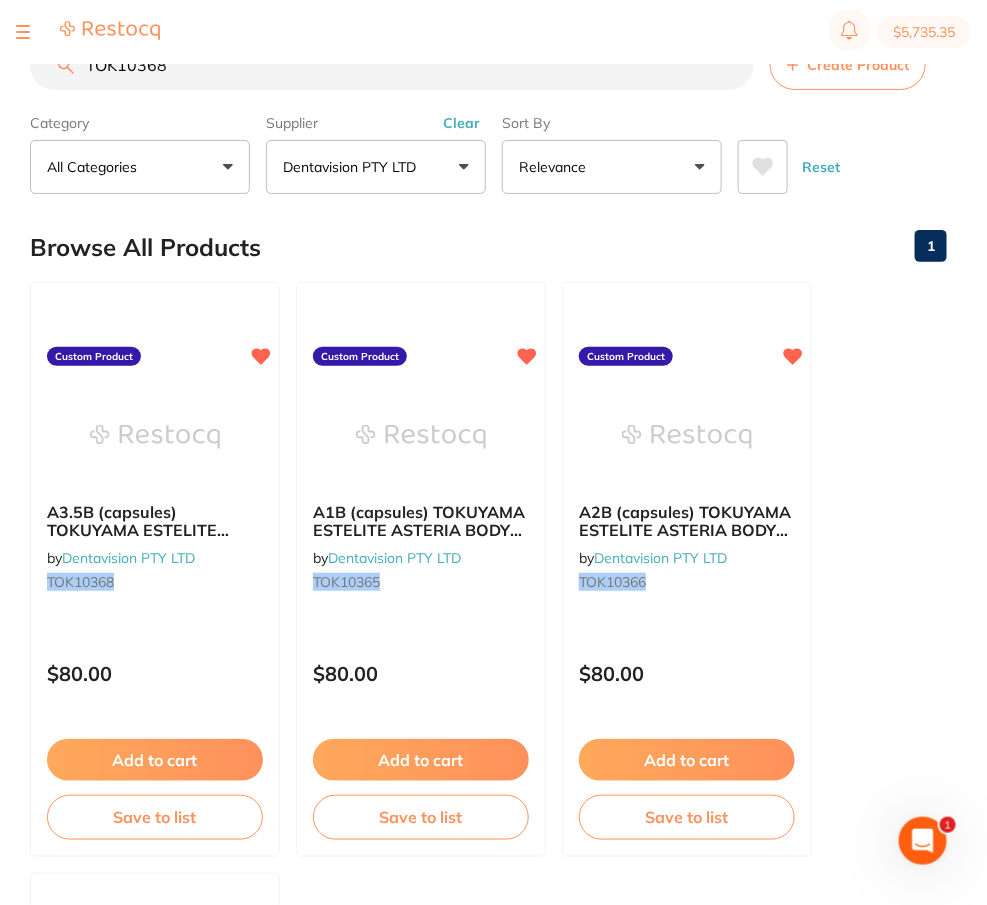 click on "TOK10368" at bounding box center [392, 65] 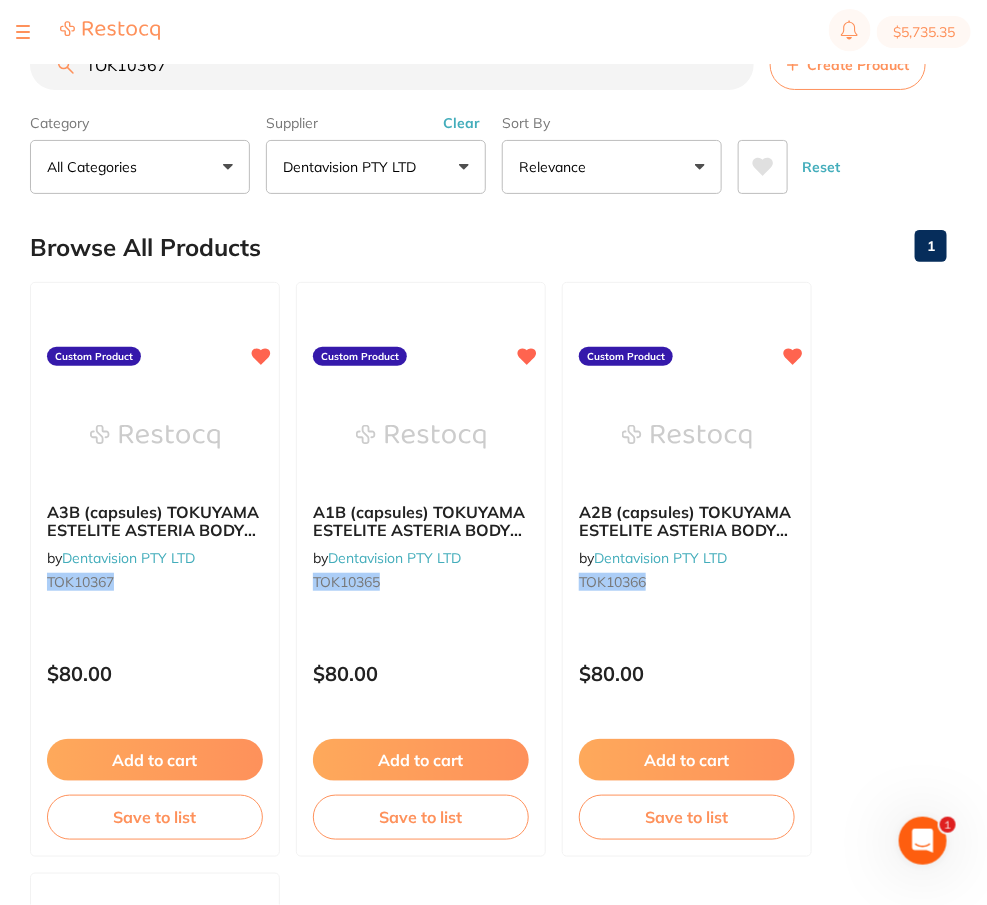 scroll, scrollTop: 0, scrollLeft: 0, axis: both 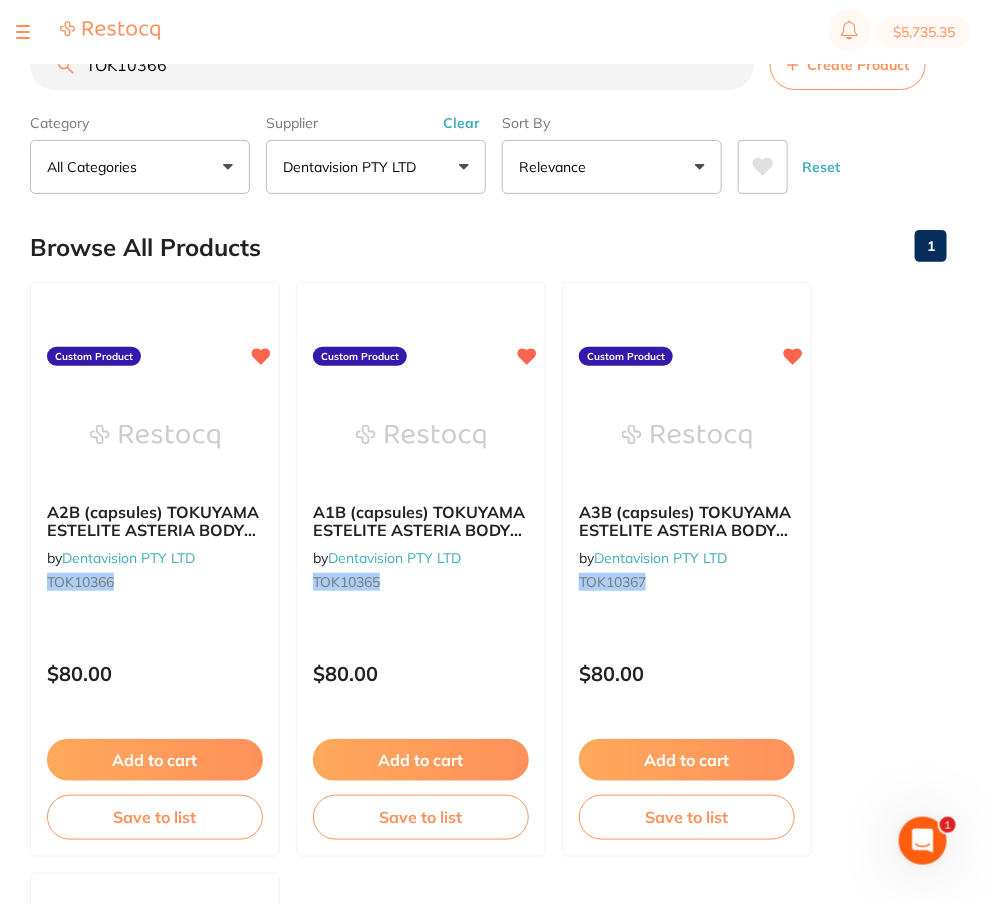 click on "TOK10366" at bounding box center [392, 65] 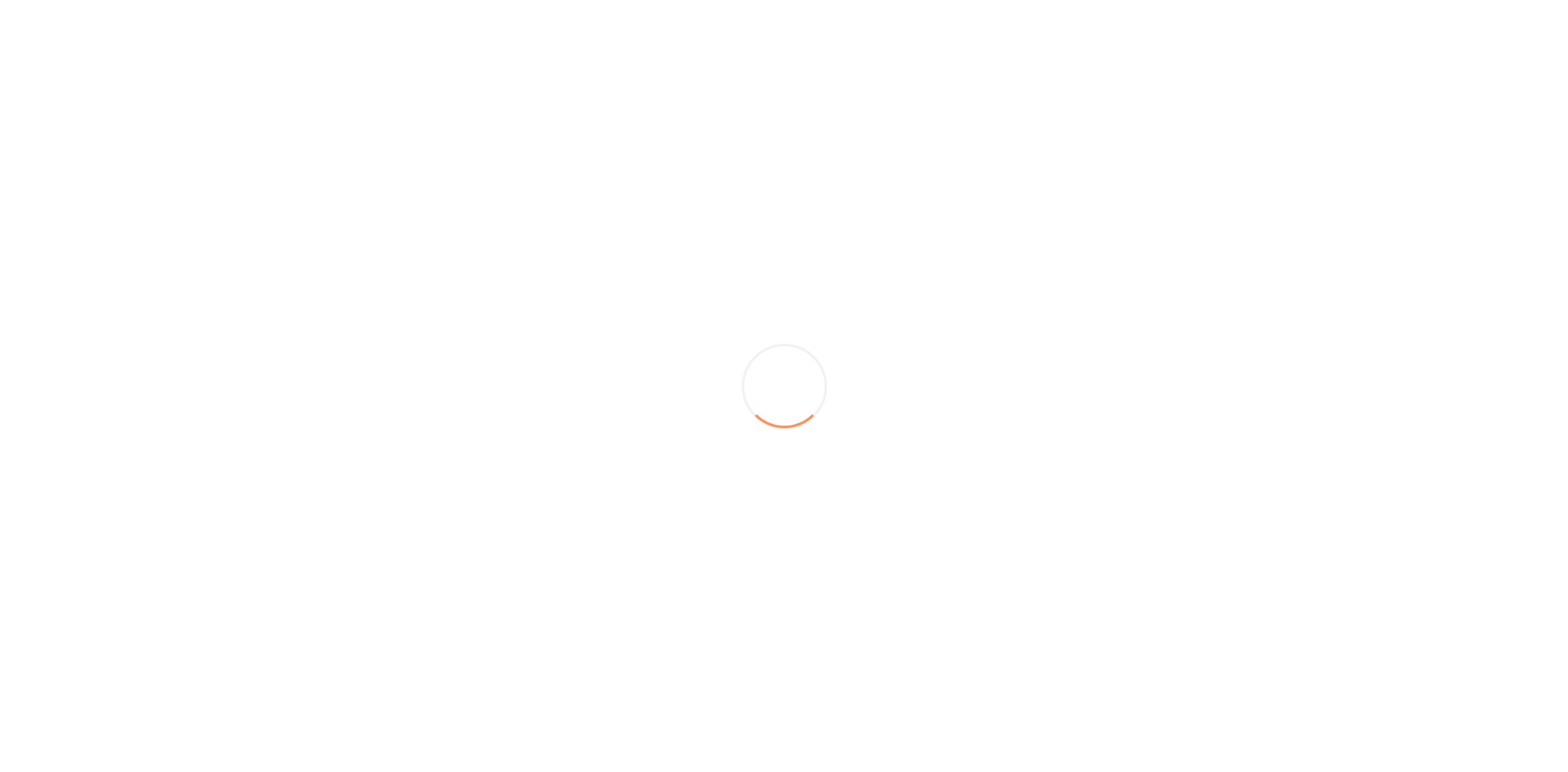 scroll, scrollTop: 0, scrollLeft: 0, axis: both 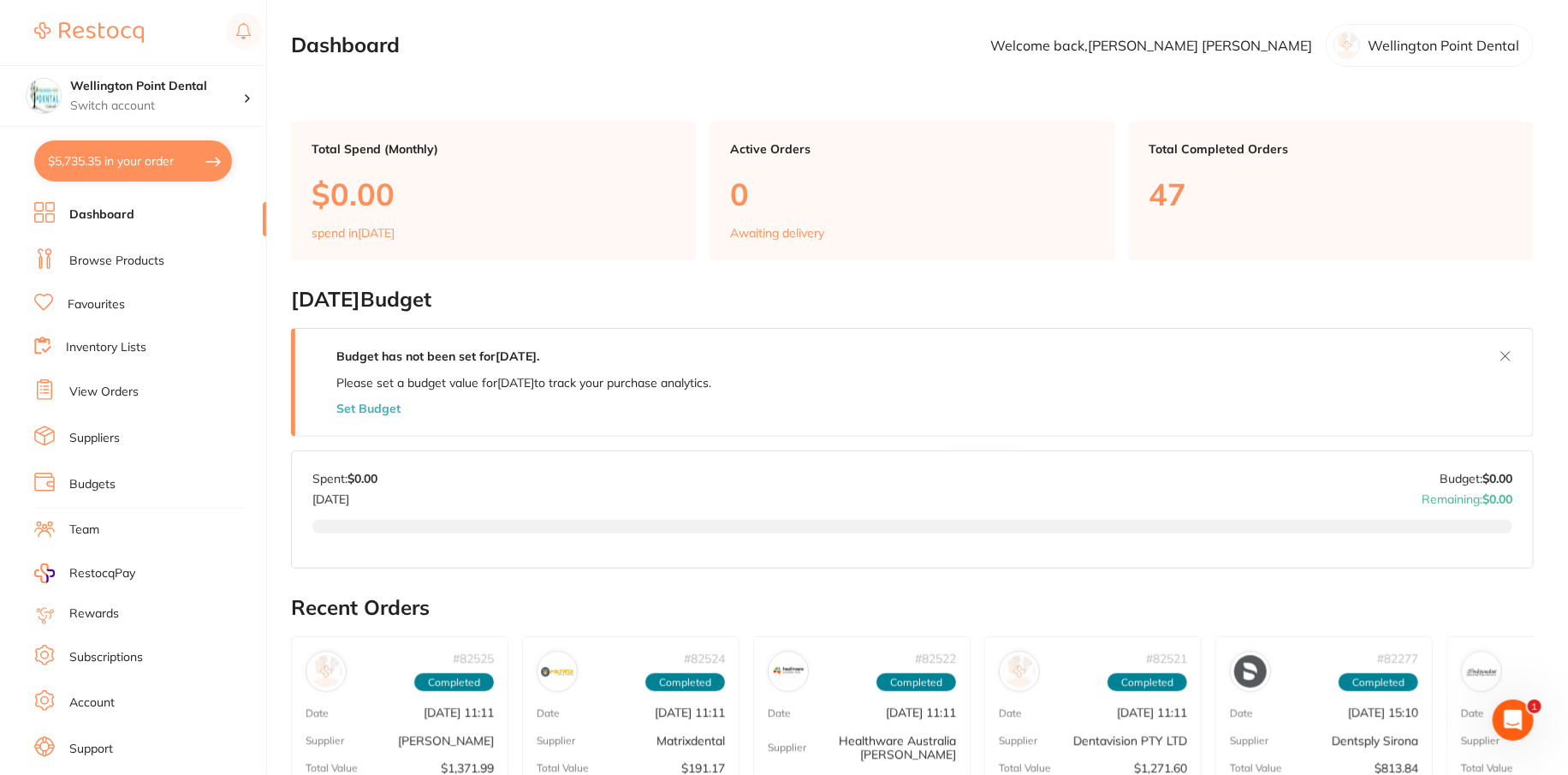 click on "Browse Products" at bounding box center (116, 261) 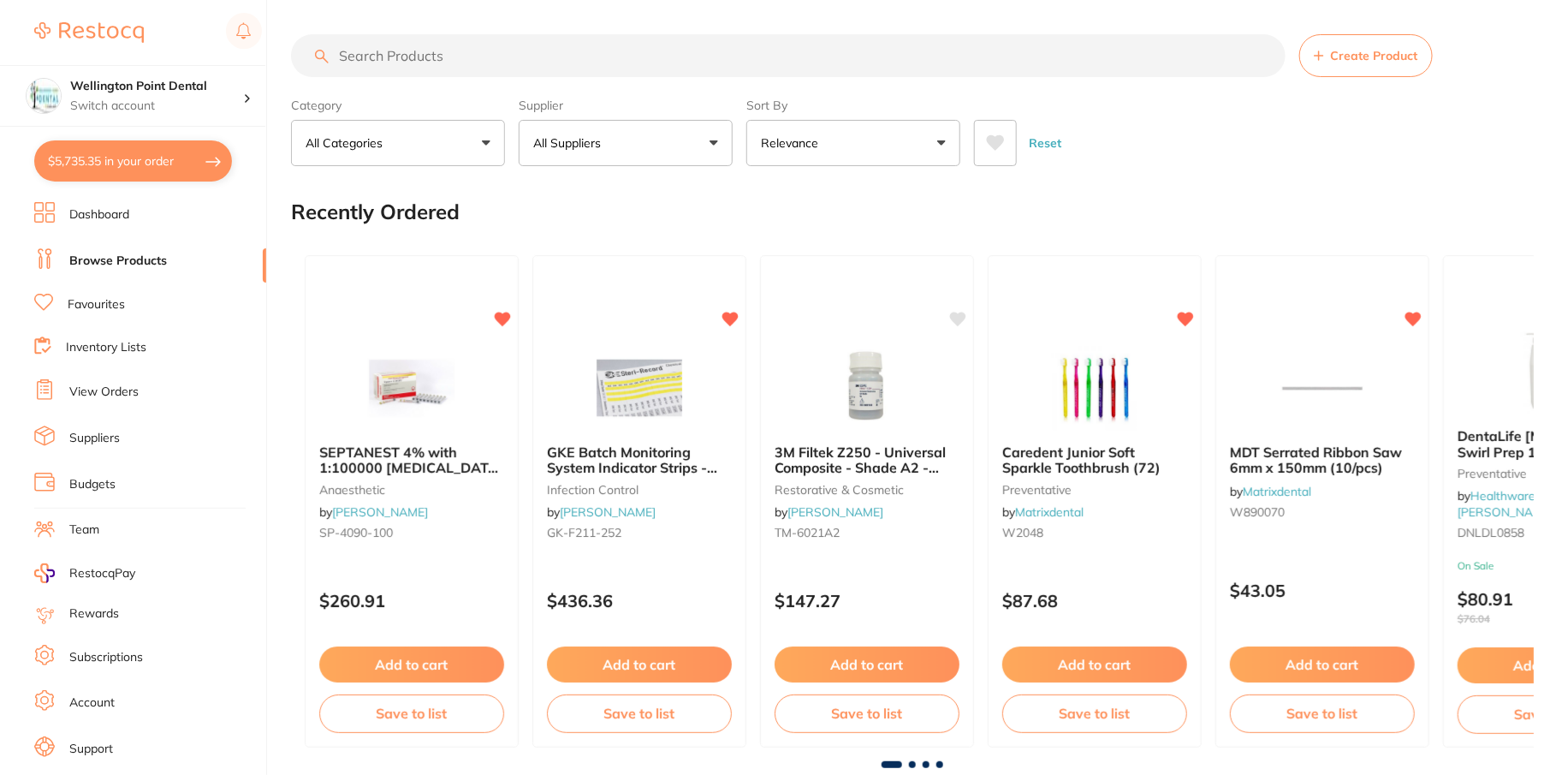 click on "All Suppliers" at bounding box center [626, 143] 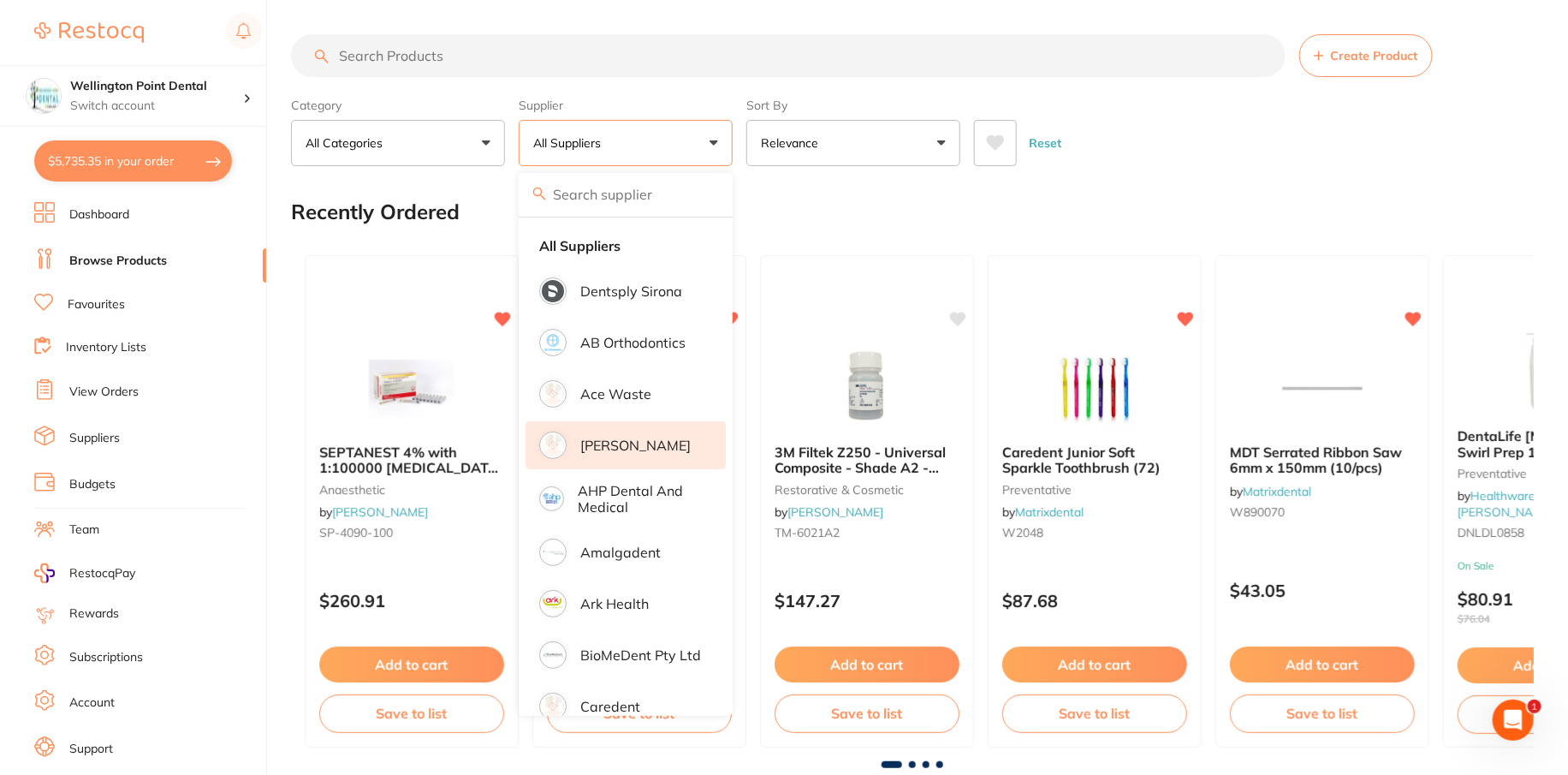 scroll, scrollTop: 0, scrollLeft: 0, axis: both 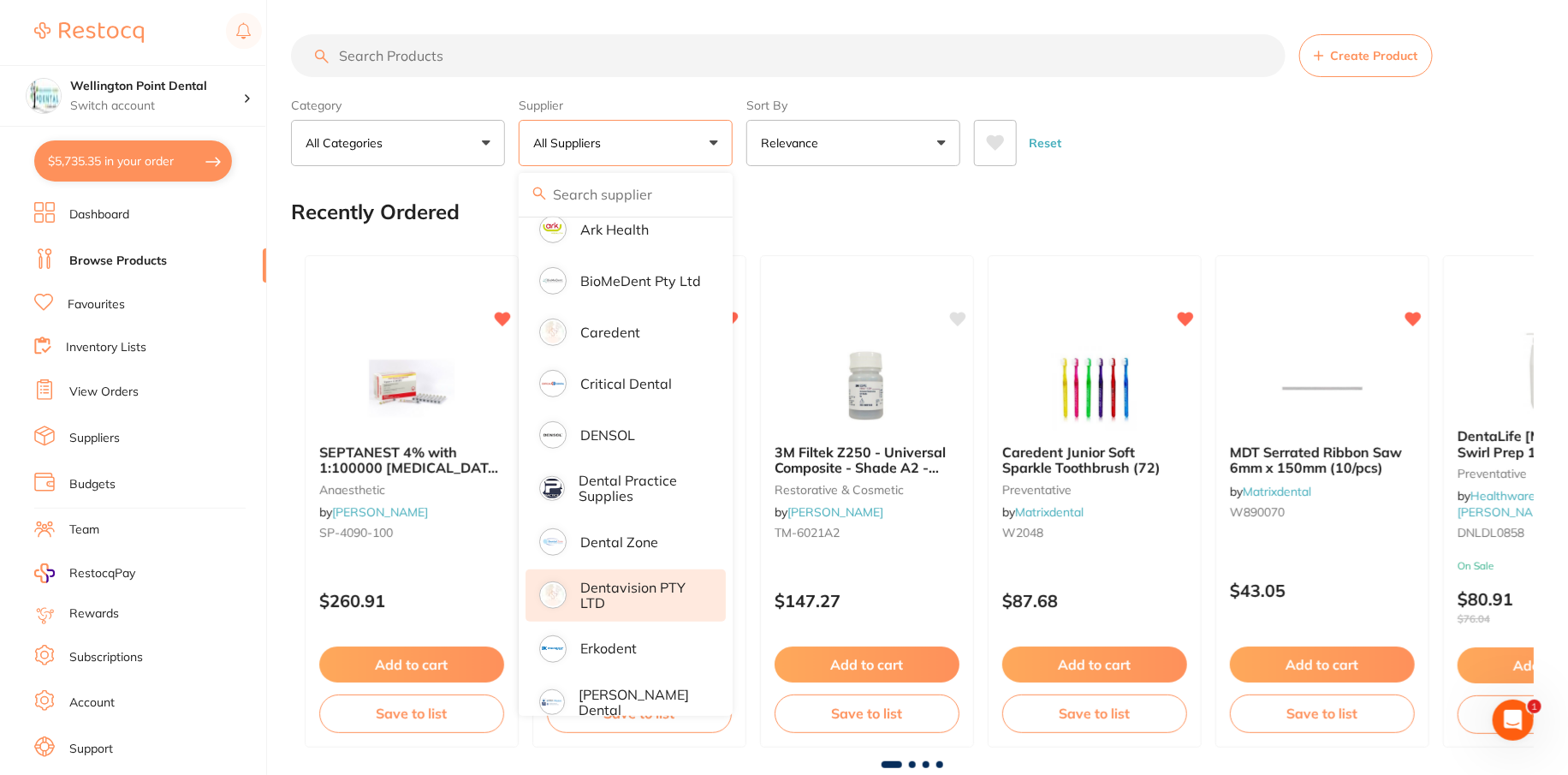 click on "Dentavision PTY LTD" at bounding box center [641, 595] 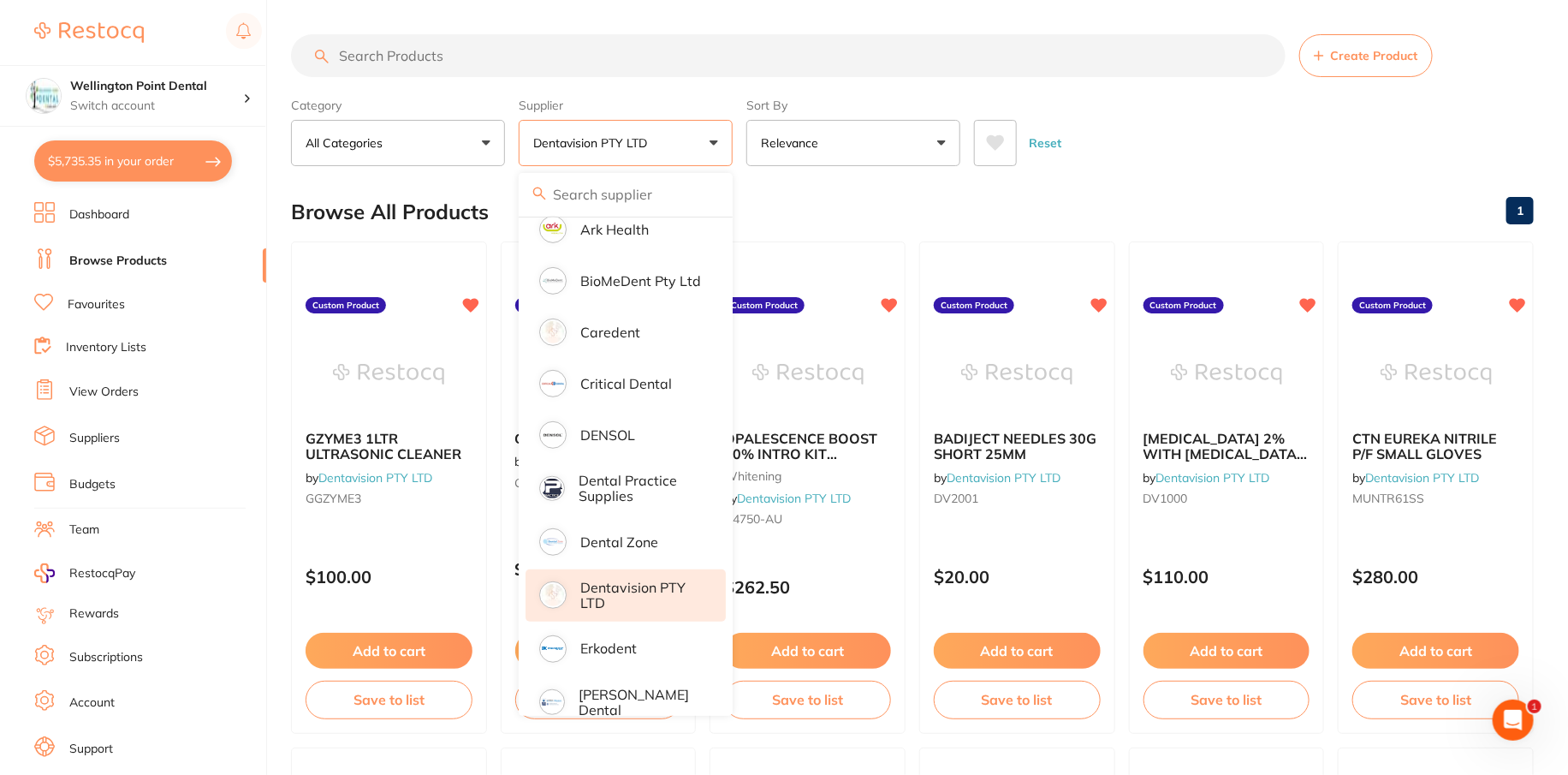 click on "Reset" at bounding box center [1247, 136] 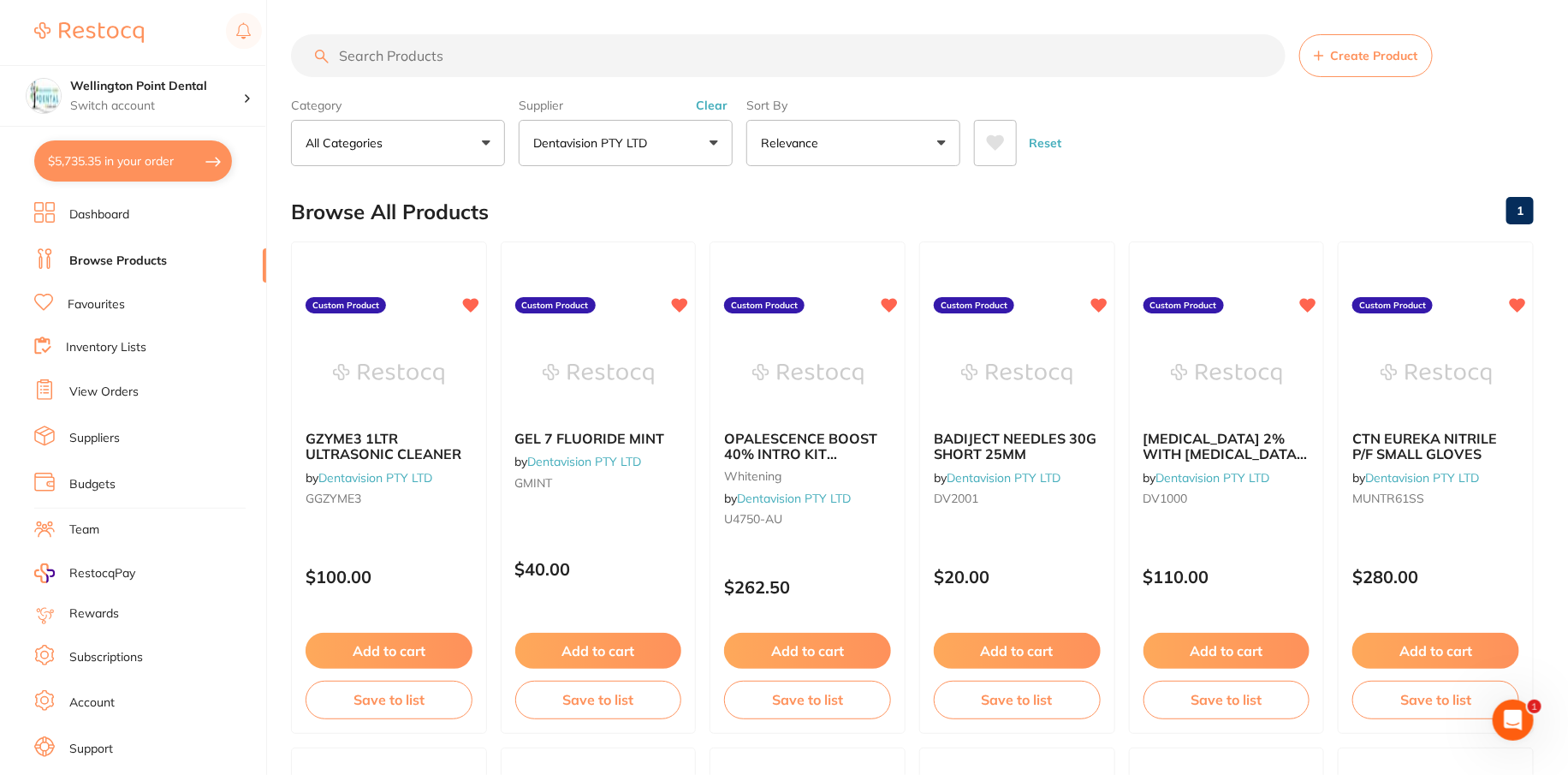 scroll, scrollTop: 0, scrollLeft: 0, axis: both 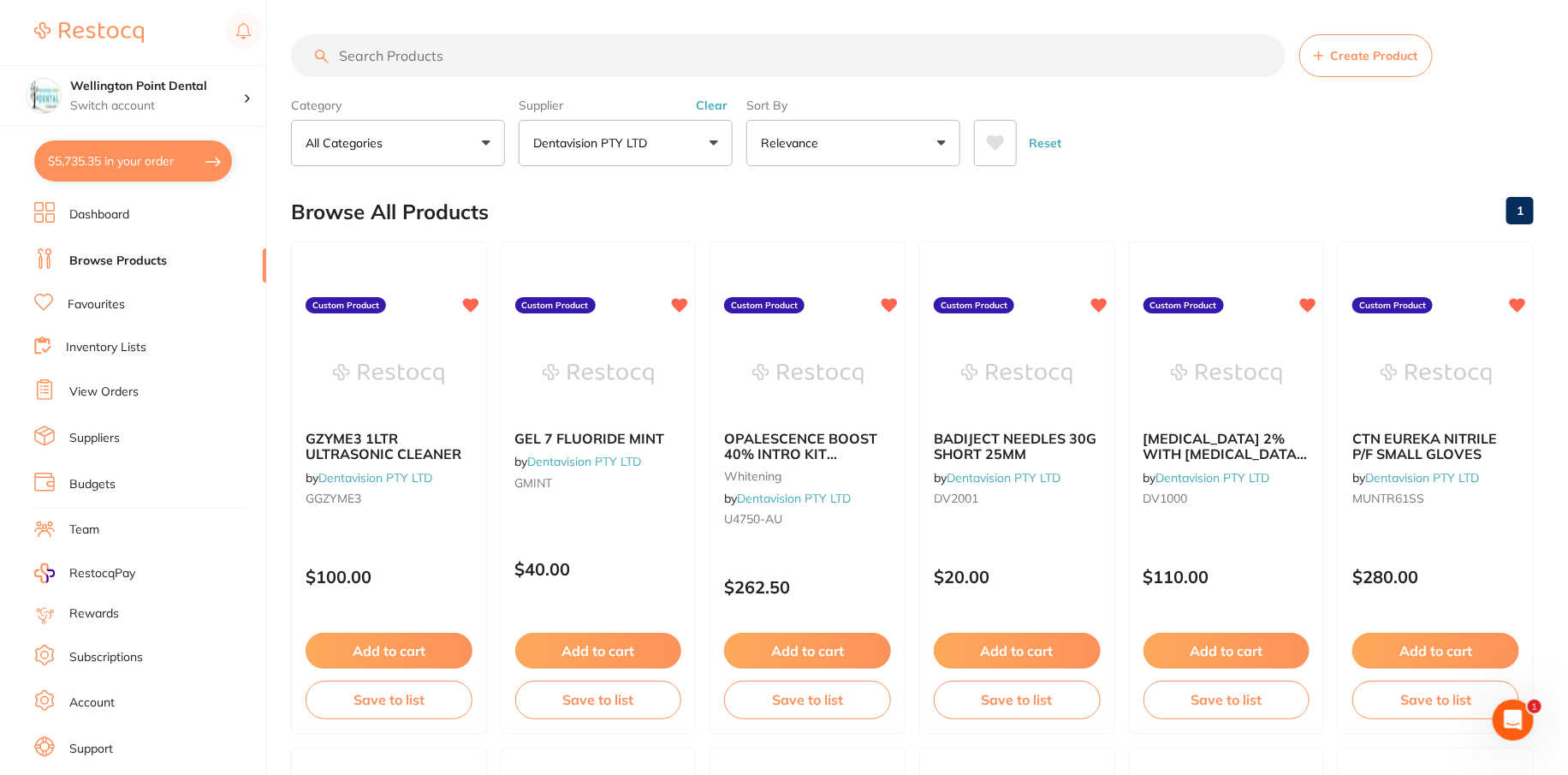 click on "Create Product Category All Categories All Categories anaesthetic infection control whitening xrays/imaging Clear Category   false    All Categories Category All Categories anaesthetic infection control whitening xrays/imaging Supplier Dentavision PTY LTD All Suppliers Dentsply Sirona AB Orthodontics Ace Waste Adam Dental AHP Dental and Medical Amalgadent Ark Health BioMeDent Pty Ltd Caredent Critical Dental DENSOL Dental Practice Supplies Dental Zone Dentavision PTY LTD Erkodent Erskine Dental Geistlich Healthware Australia Healthware Australia Ridley Henry Schein Halas HIT Dental & Medical Supplies Horseley Dental Independent Dental Ivoclar Vivadent Kulzer Leepac Medical and Dental Livingstone International Main Orthodontics Matrixdental Medi-Dent Pty Ltd Megagen Implant Numedical Orien dental Origin Dental Ozdent Quovo Raypurt Dental RiDental Southern Dental Pty Ltd Straumann VP Dental & Medical Supplies Clear Supplier   false    Dentavision PTY LTD Supplier Dentsply Sirona AB Orthodontics Caredent" at bounding box center (912, 100) 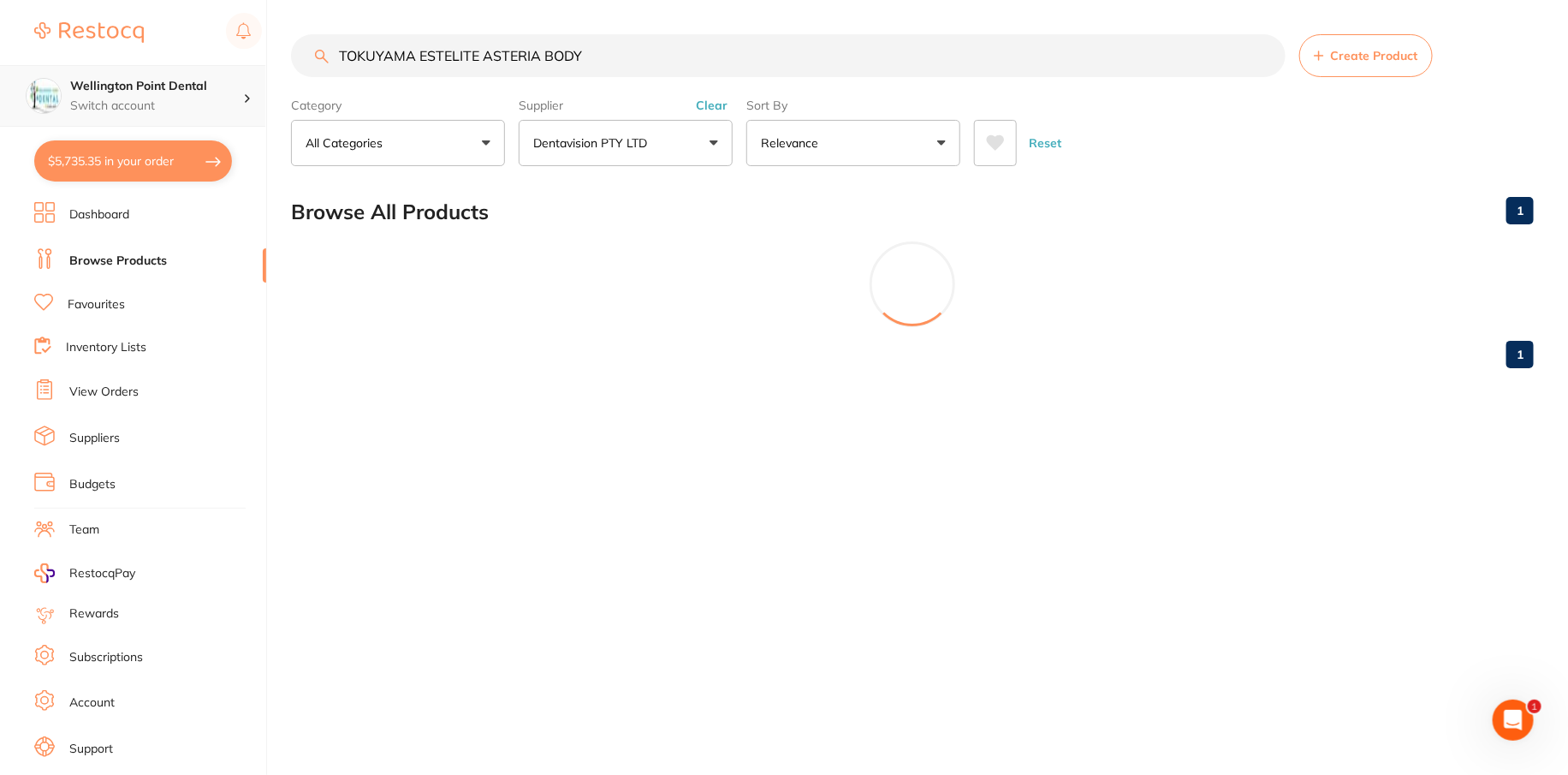 scroll, scrollTop: 0, scrollLeft: 0, axis: both 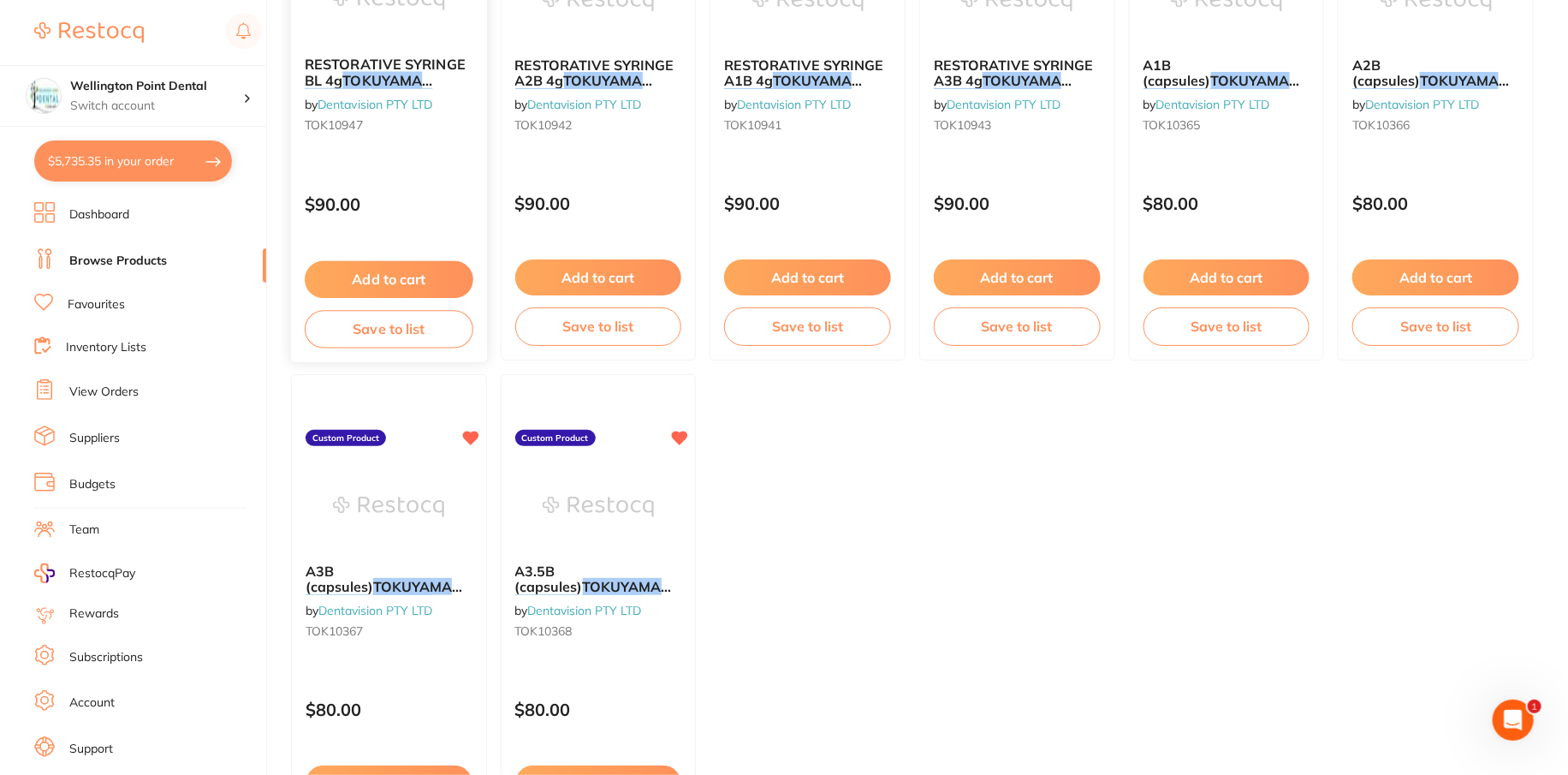 type on "TOKUYAMA ESTELITE ASTERIA BODY" 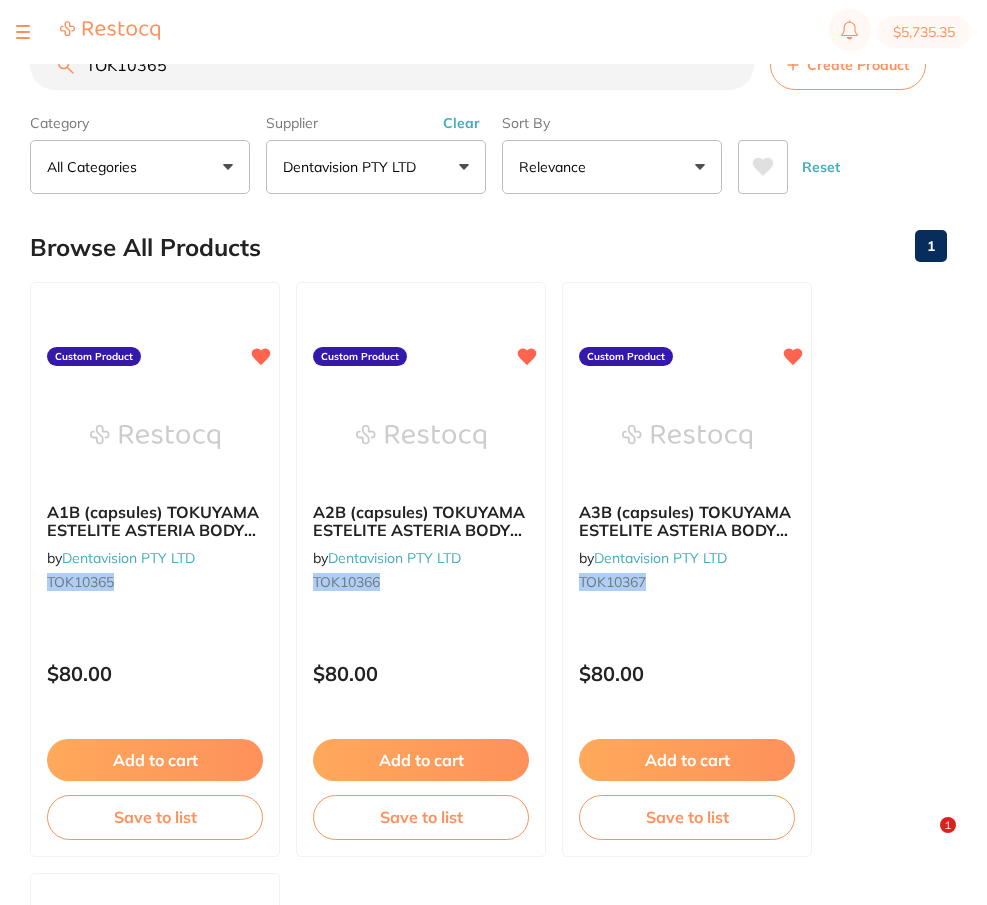 scroll, scrollTop: 646, scrollLeft: 0, axis: vertical 